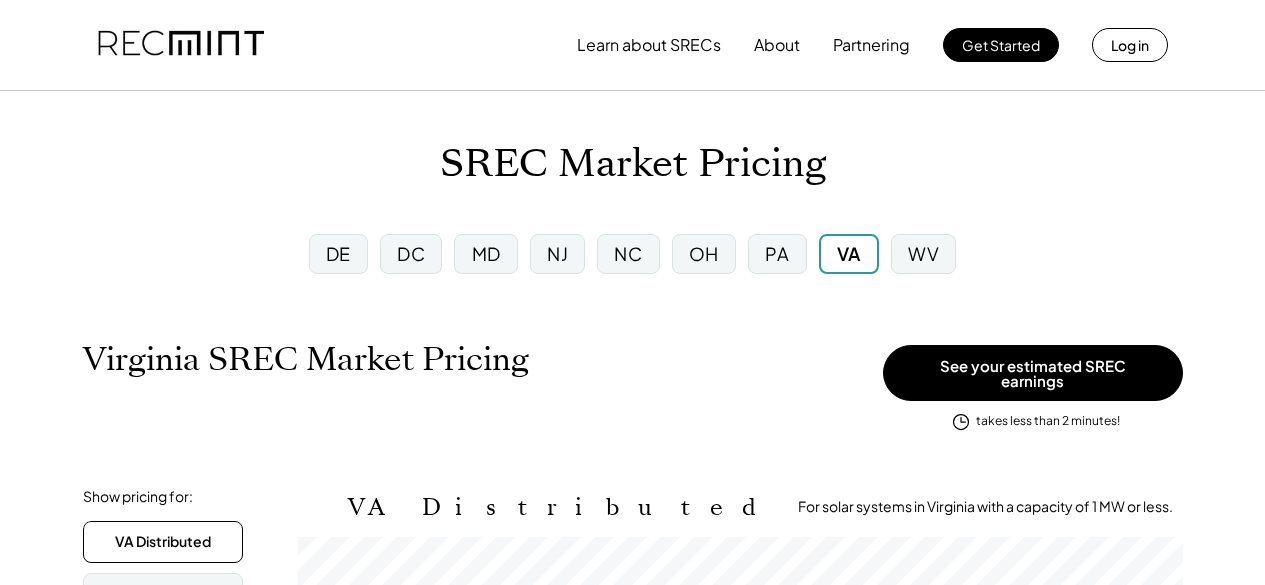 scroll, scrollTop: 0, scrollLeft: 0, axis: both 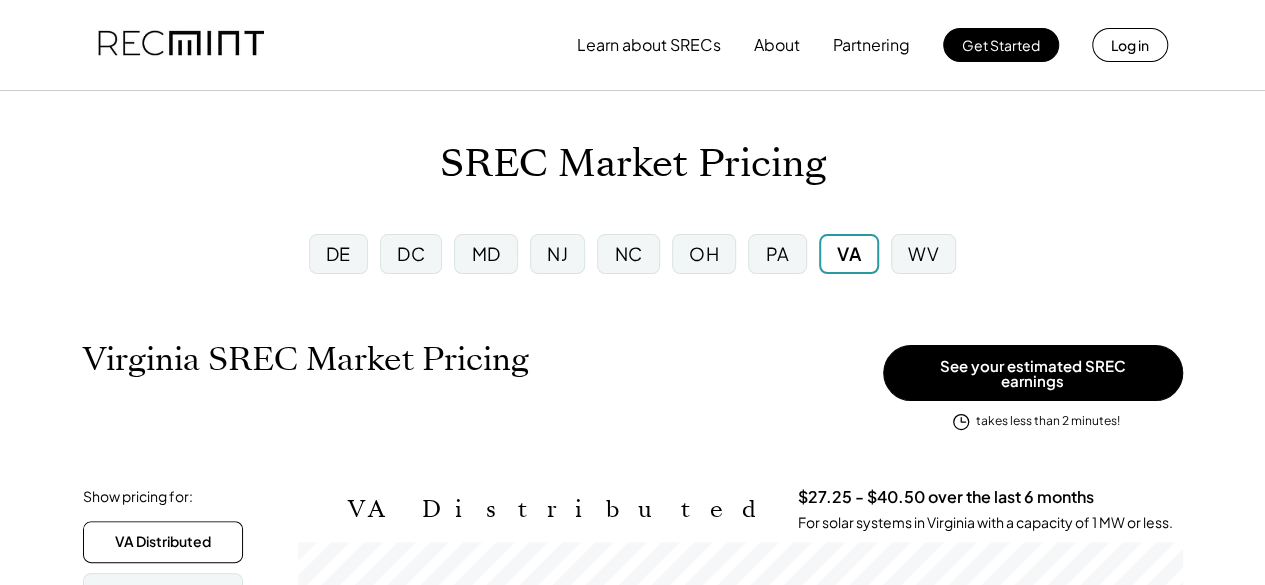 click at bounding box center [181, 45] 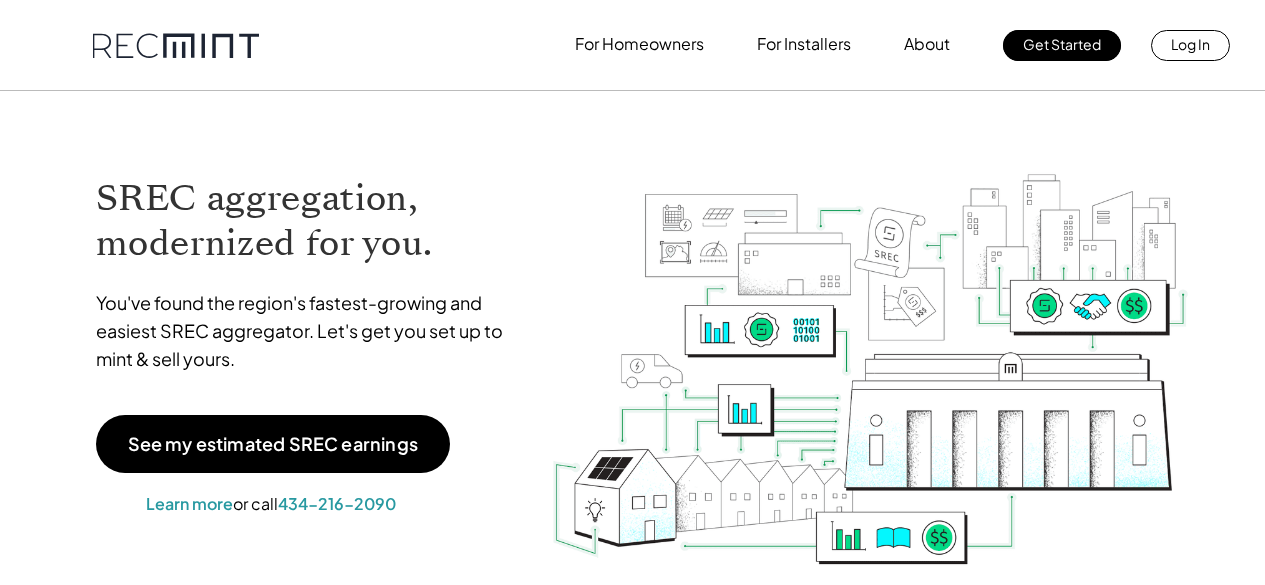 scroll, scrollTop: 0, scrollLeft: 0, axis: both 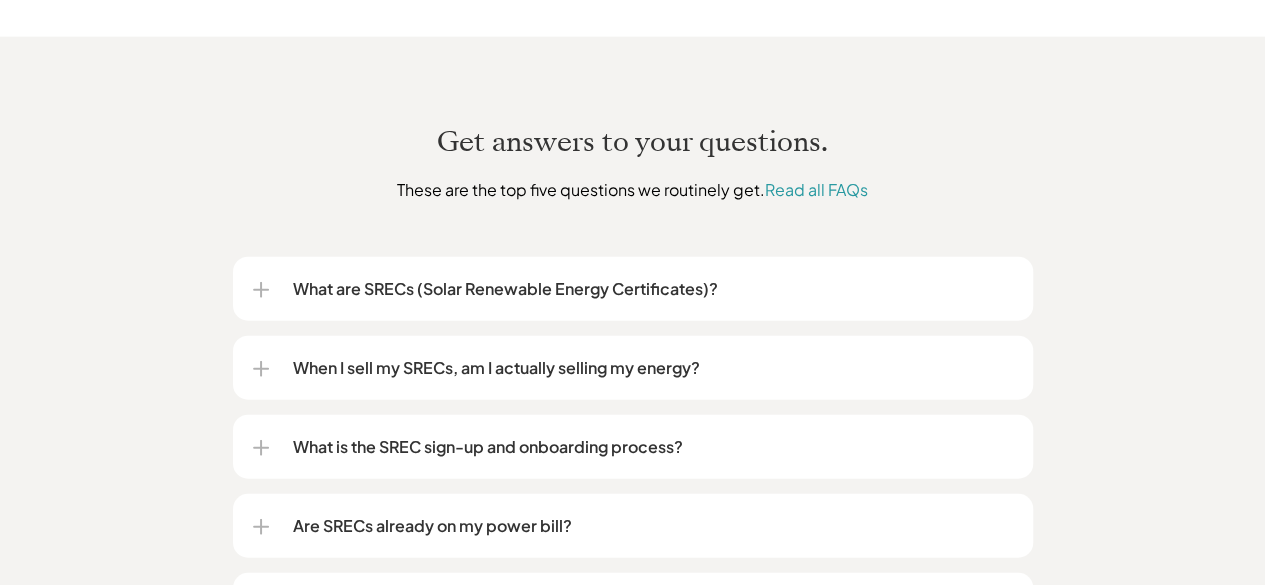 click on "What are SRECs (Solar Renewable Energy Certificates)?" at bounding box center [653, 289] 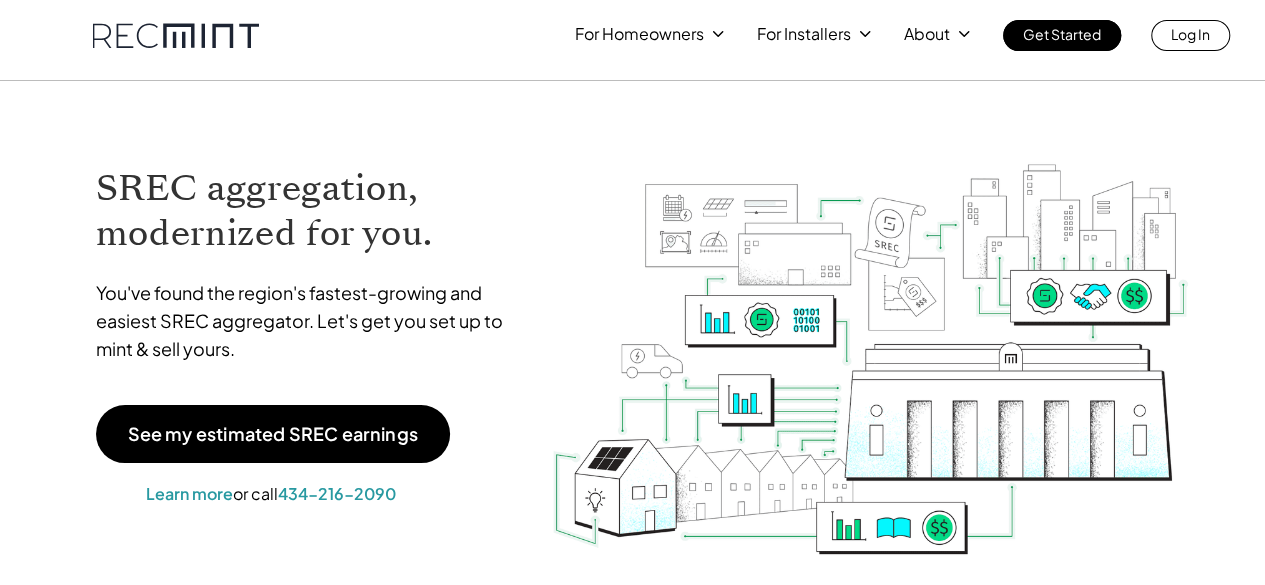 scroll, scrollTop: 0, scrollLeft: 0, axis: both 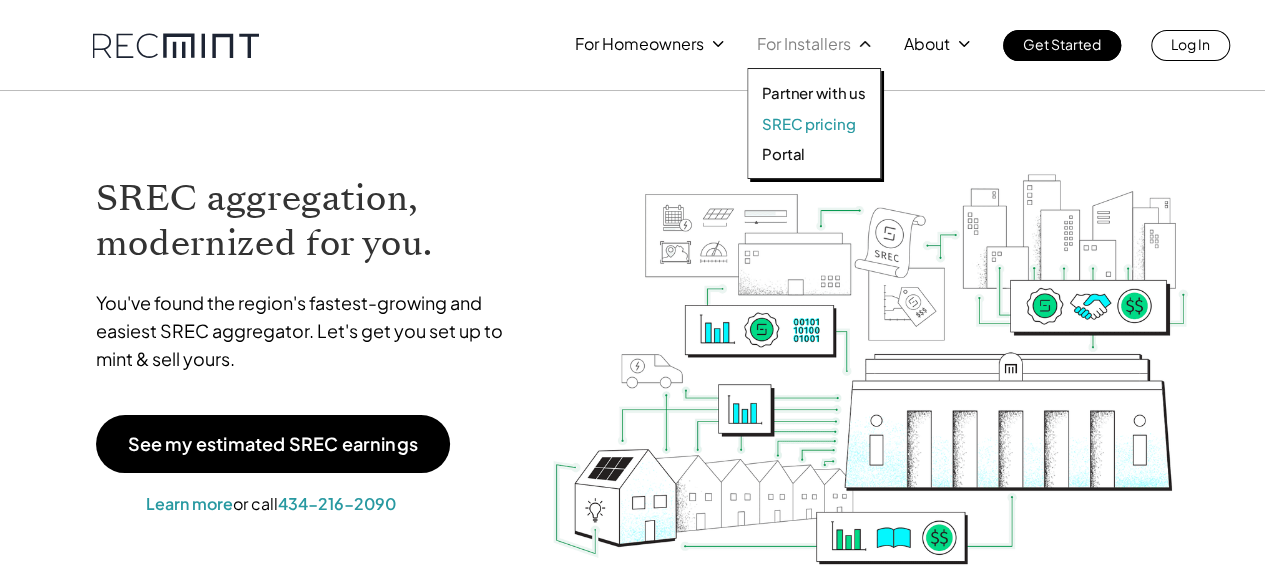click on "SREC pricing" at bounding box center (808, 124) 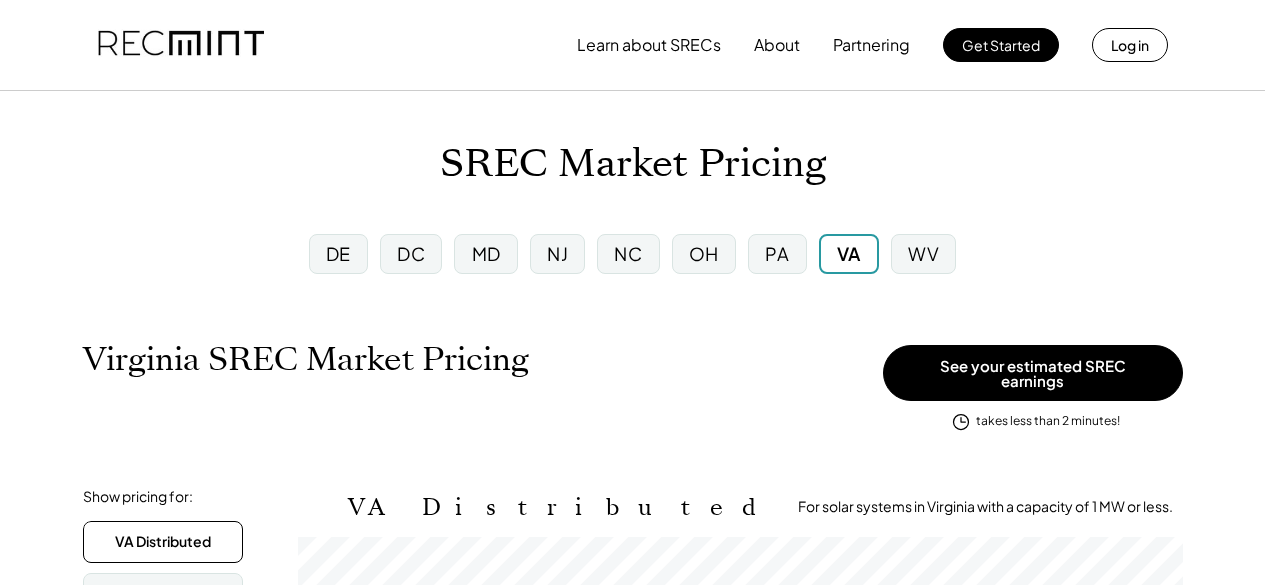 scroll, scrollTop: 0, scrollLeft: 0, axis: both 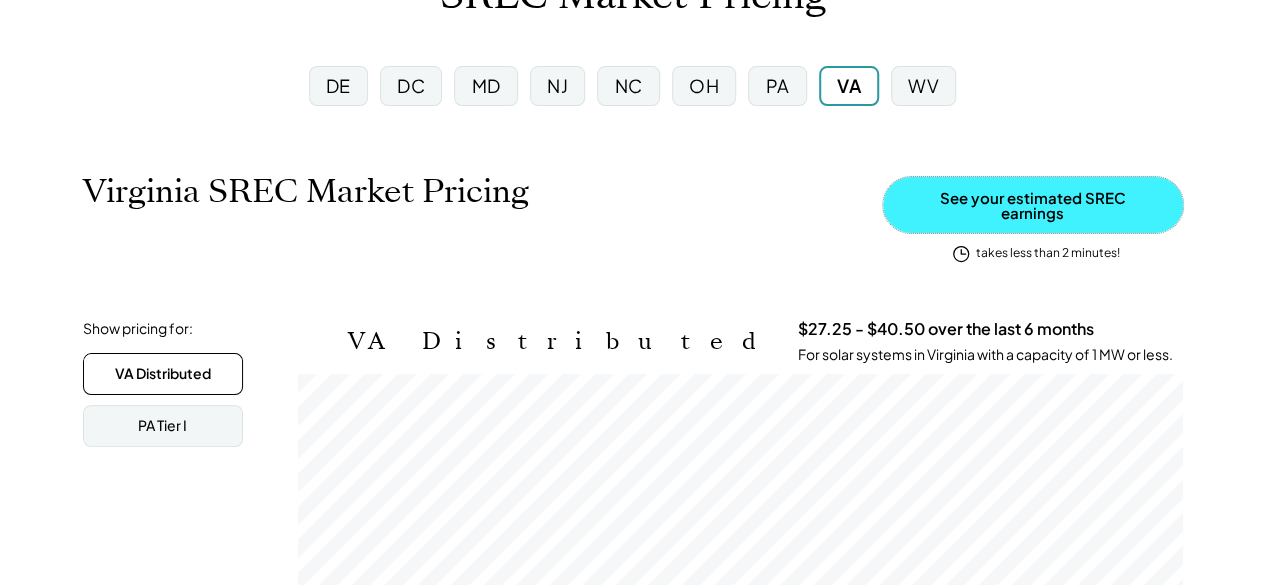 click on "See your estimated SREC earnings" at bounding box center (1033, 205) 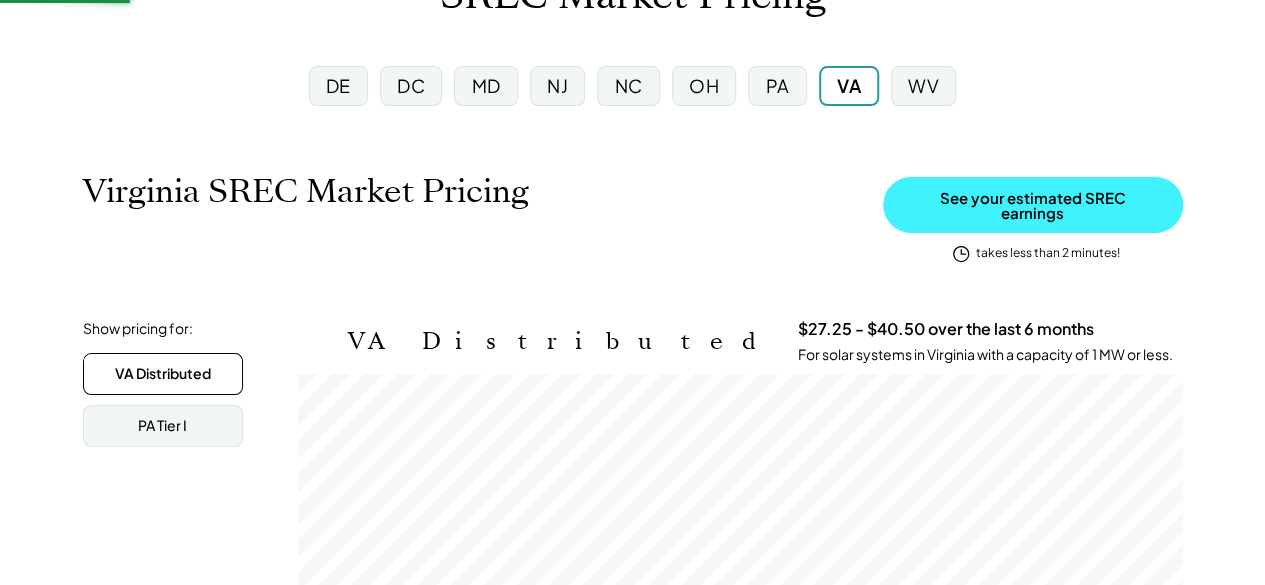 click on "See your estimated SREC earnings" at bounding box center [1033, 205] 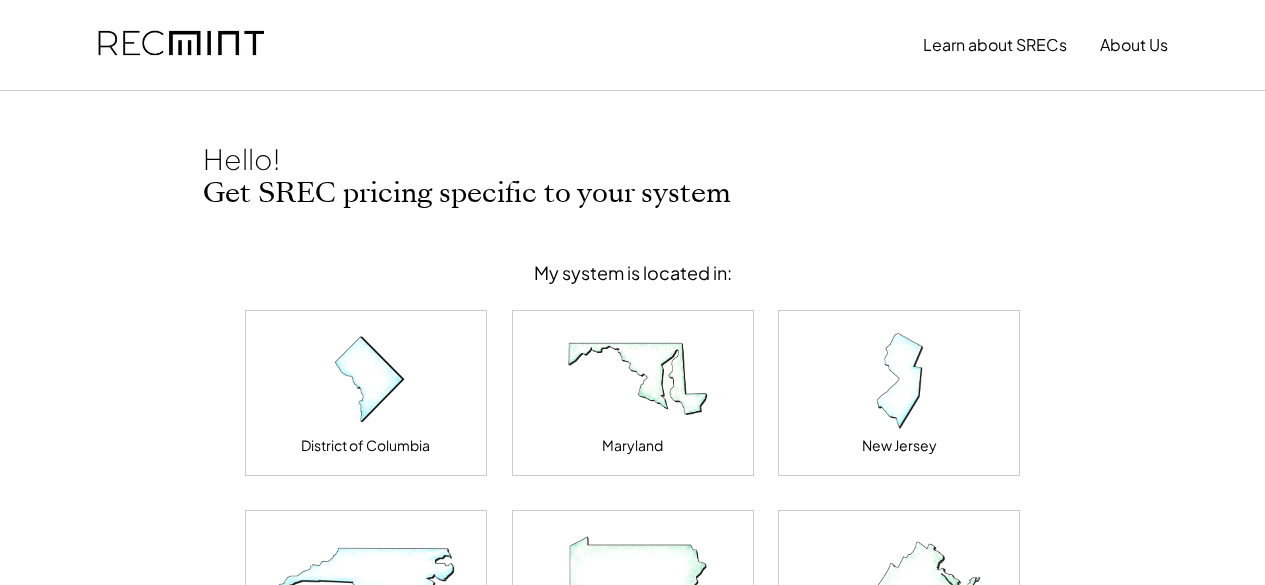 scroll, scrollTop: 0, scrollLeft: 0, axis: both 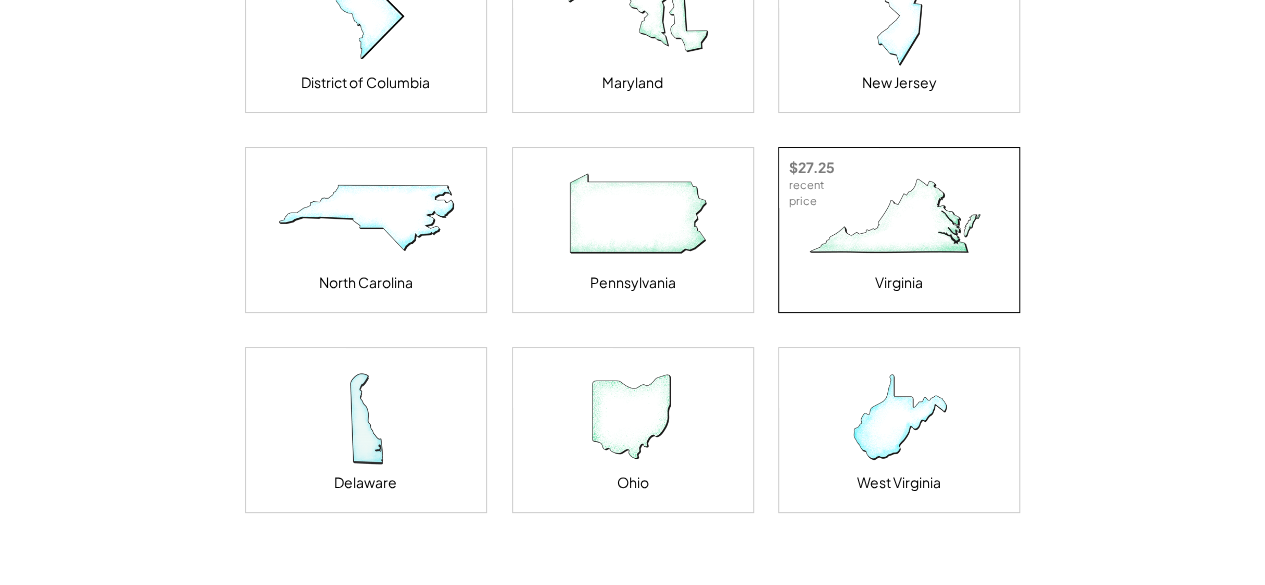 click at bounding box center [899, 218] 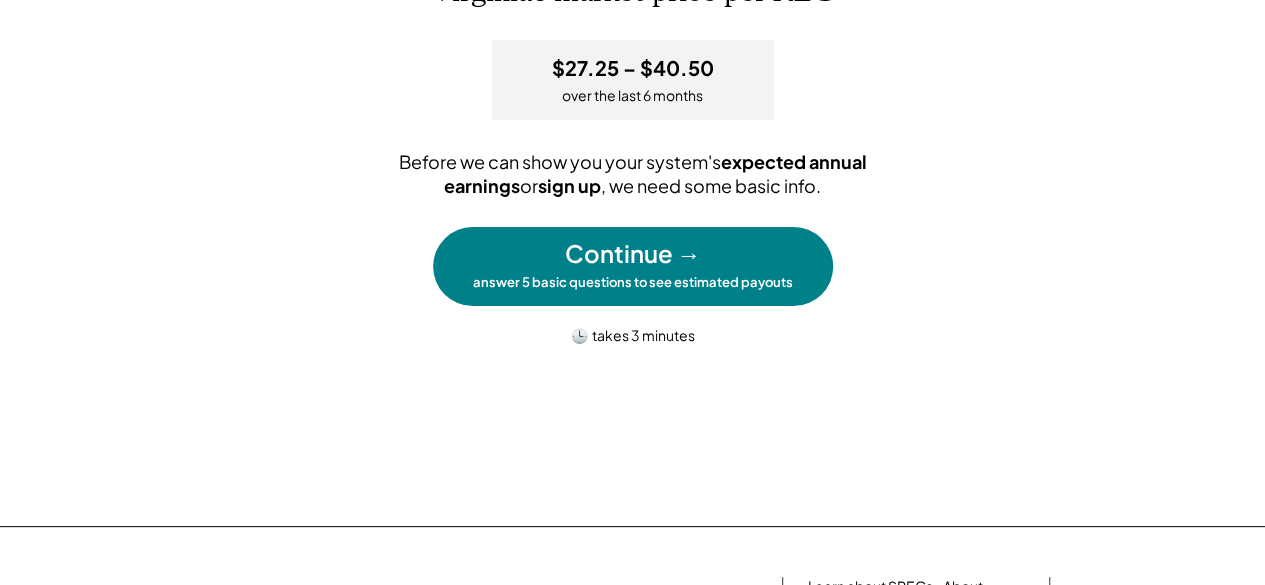 scroll, scrollTop: 166, scrollLeft: 0, axis: vertical 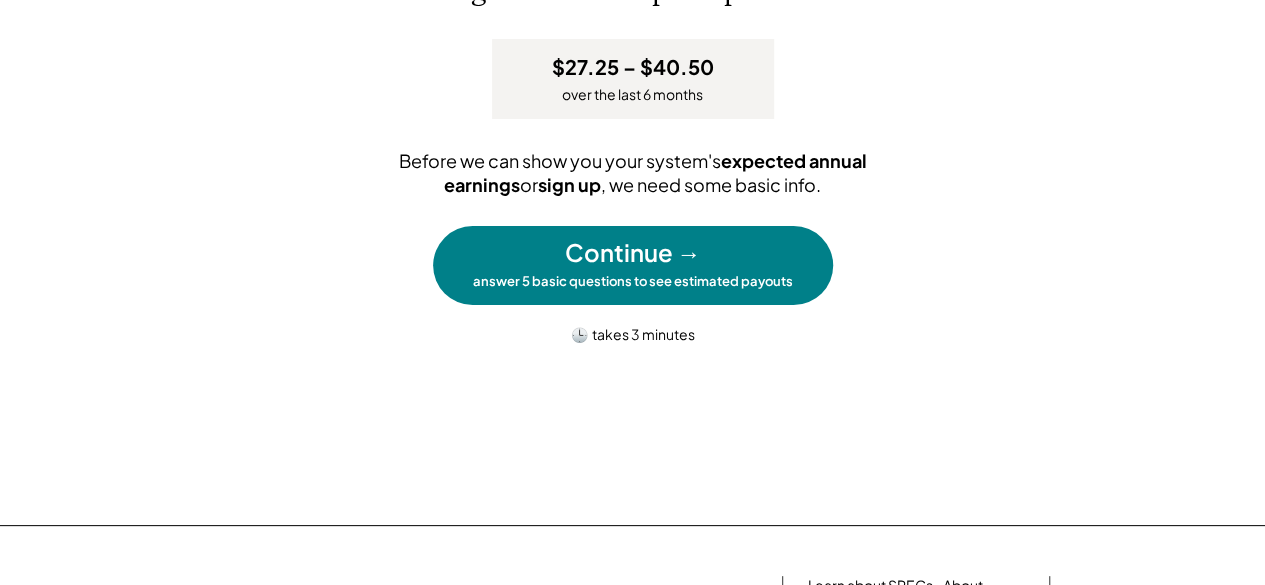 click on "[STATE]'s market price per REC $27.25 – $40.50 over the last 6 months Before we can show you your system's  expected annual earnings  or  sign up , we need some basic info. Continue → answer 5 basic questions to see estimated payouts 🕒  takes 3 minutes" at bounding box center (633, 159) 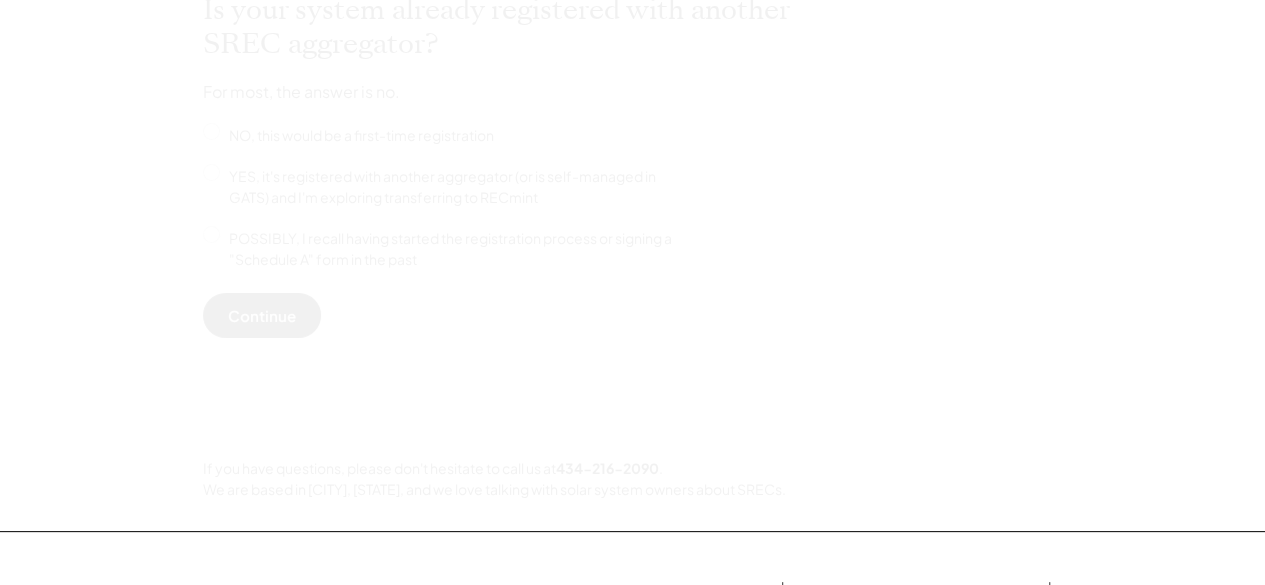 scroll, scrollTop: 0, scrollLeft: 0, axis: both 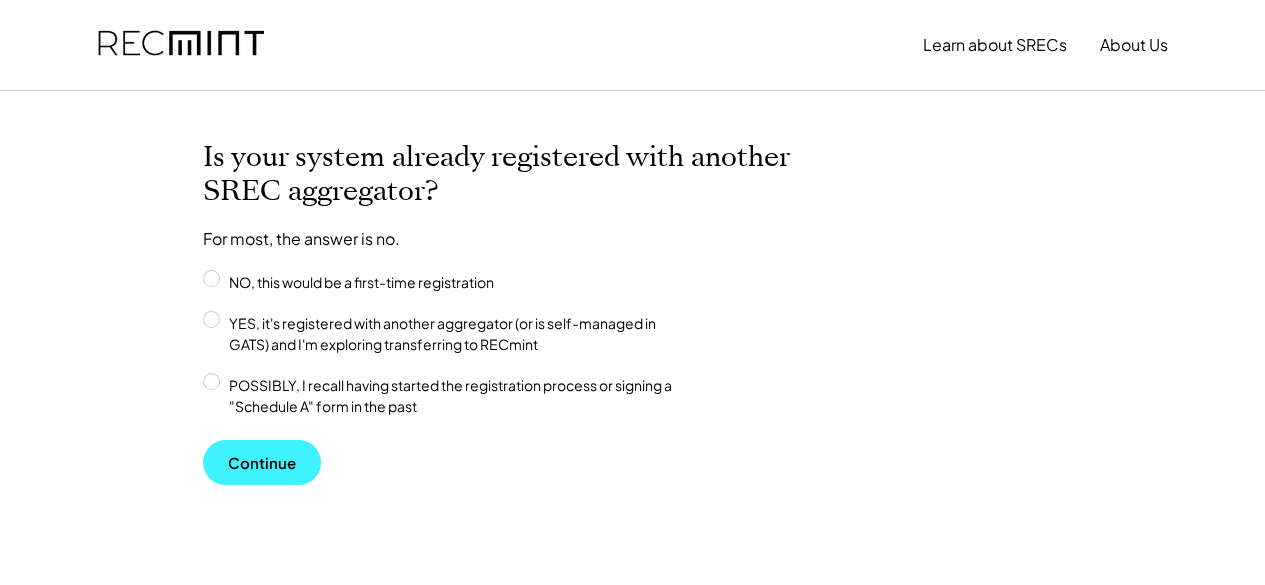 click on "Continue" at bounding box center [262, 462] 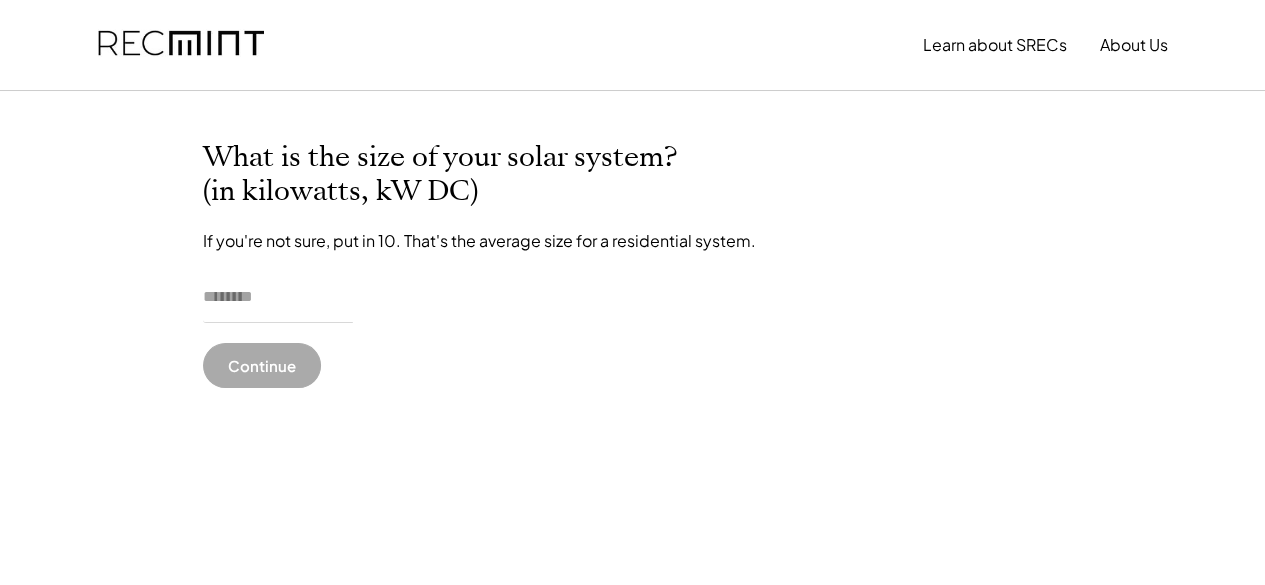 click at bounding box center [278, 298] 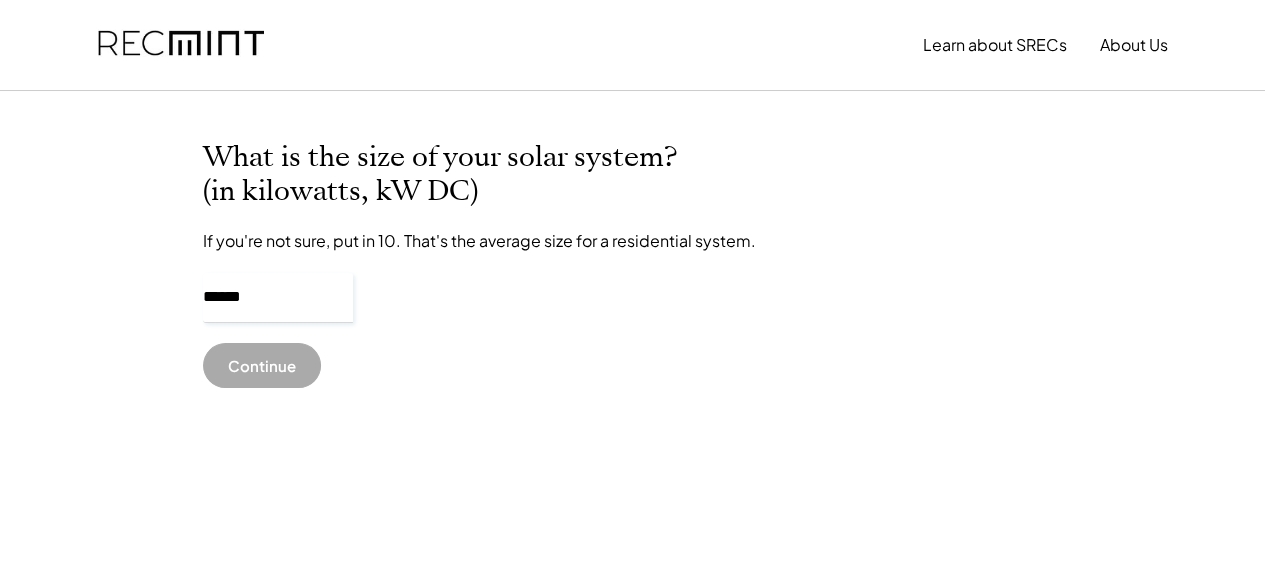 type on "******" 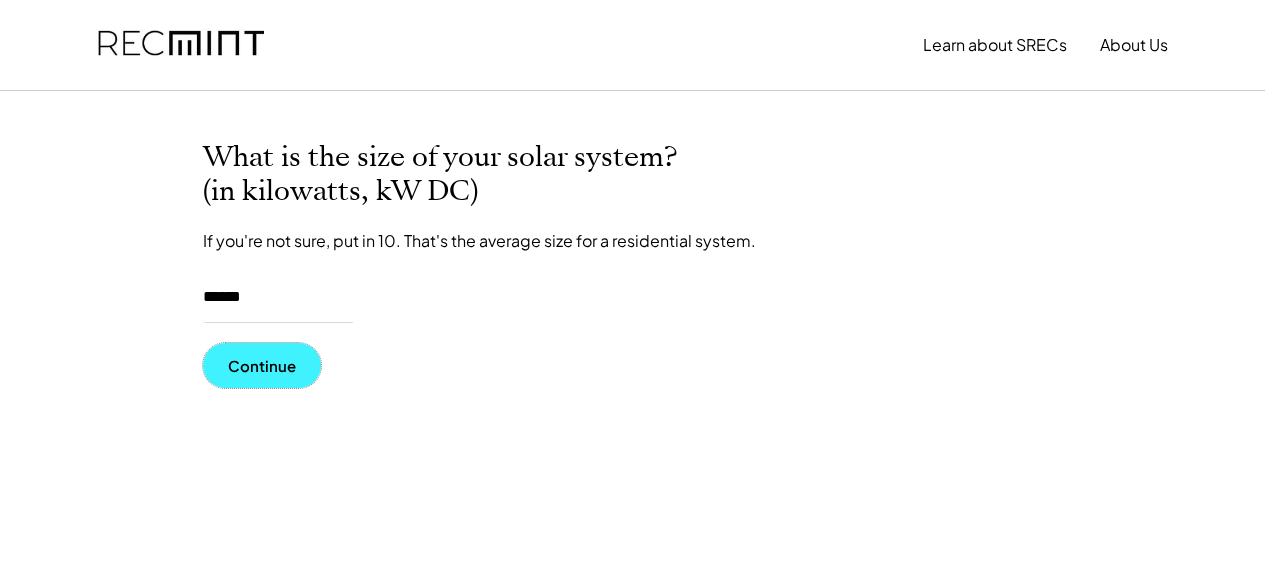 click on "Continue" at bounding box center [262, 365] 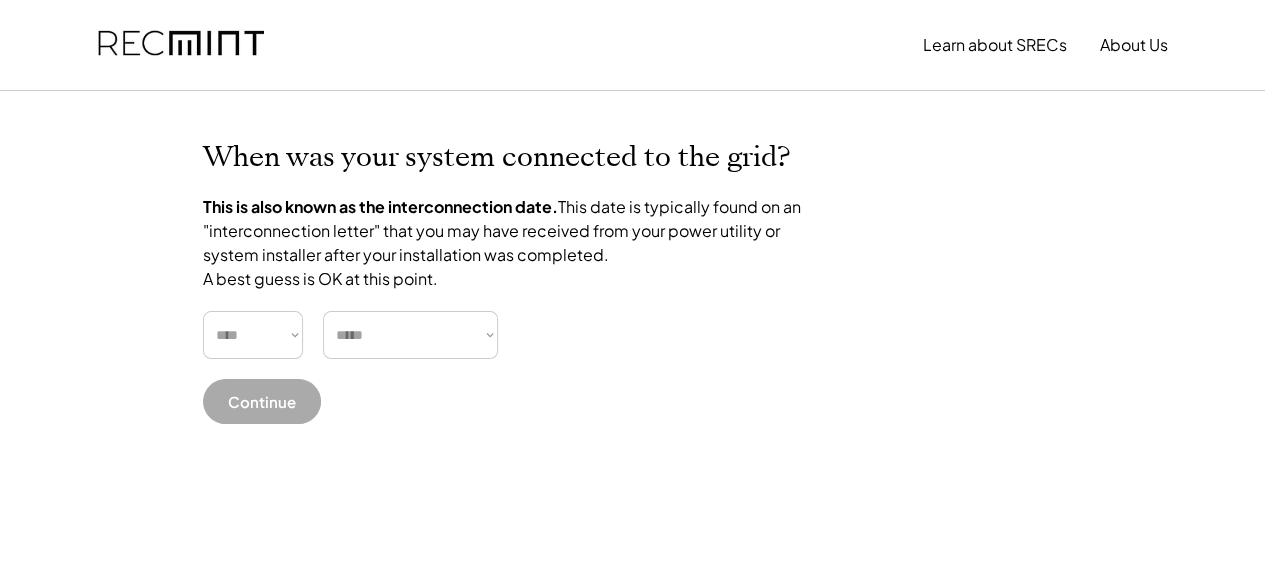 click on "**** **** **** **** **** **** **** **** **** **** **** **** **** **** ****" at bounding box center [253, 335] 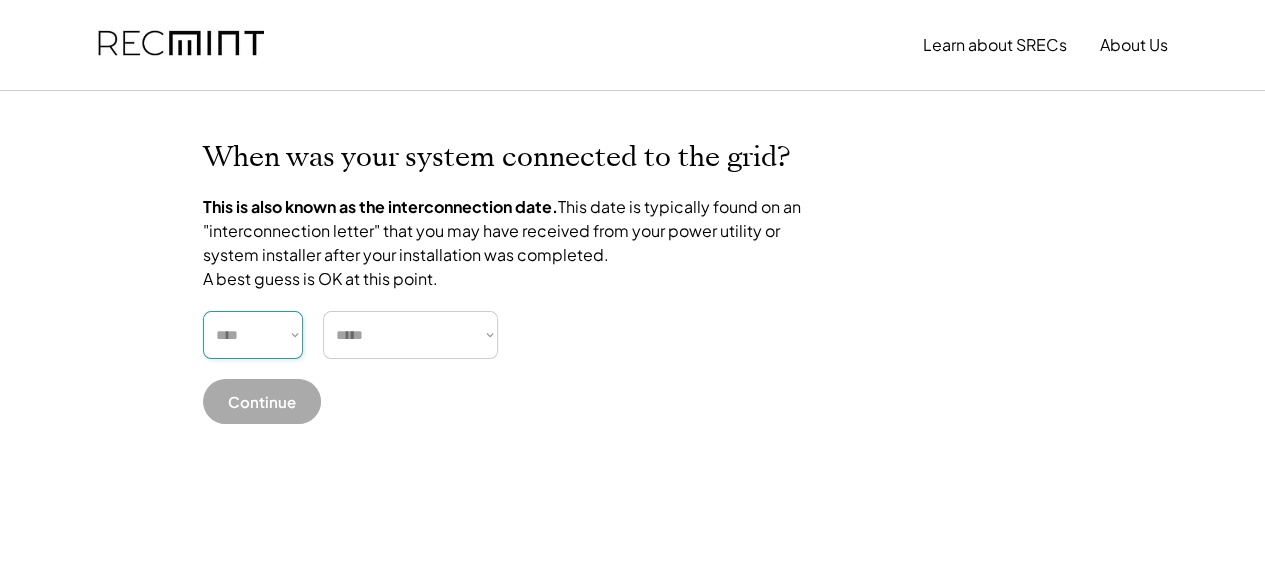select on "****" 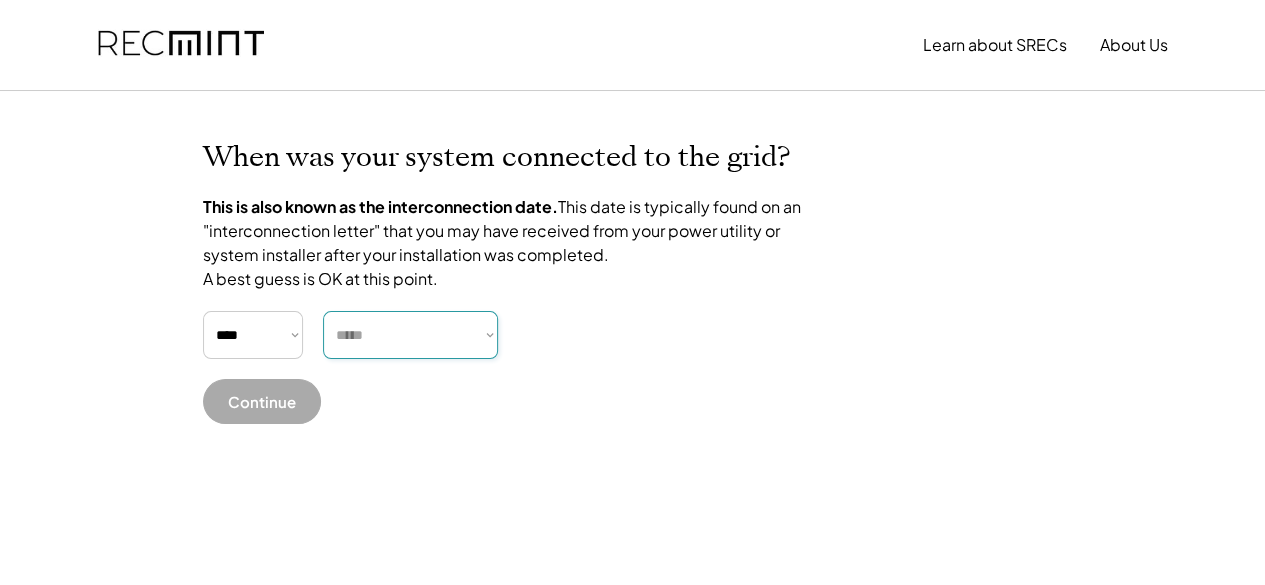 click on "***** ******* ******** ***** ***** *** **** **** ****** ********* ******* ******** ********" at bounding box center (410, 335) 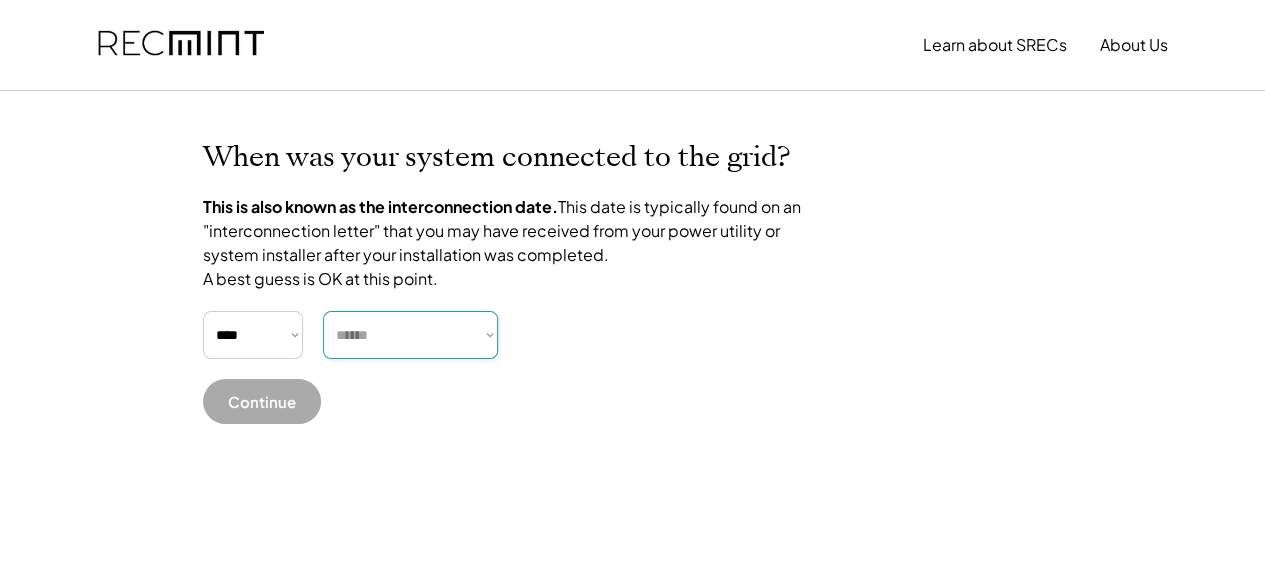 click on "***** ******* ******** ***** ***** *** **** **** ****** ********* ******* ******** ********" at bounding box center [410, 335] 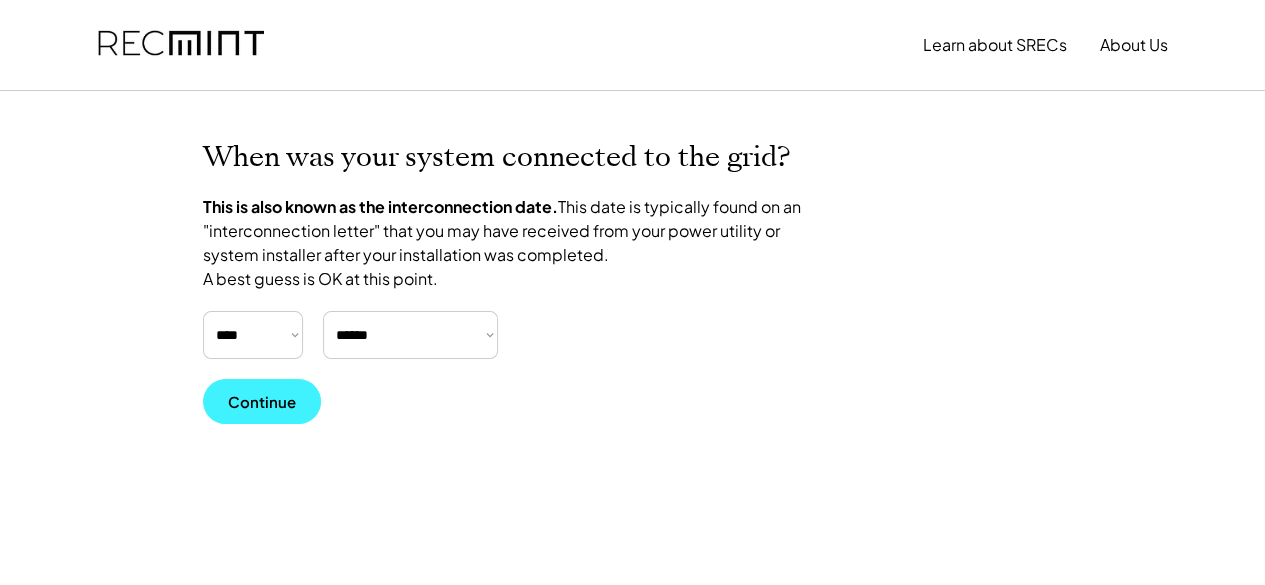 click on "Continue" at bounding box center (262, 401) 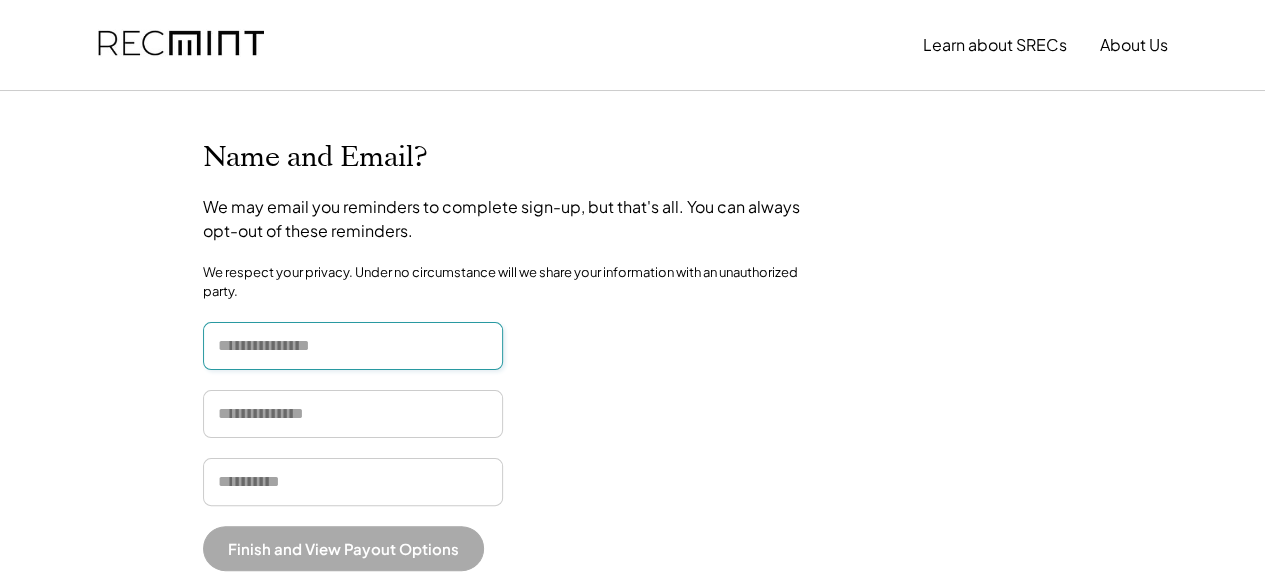 click at bounding box center (353, 346) 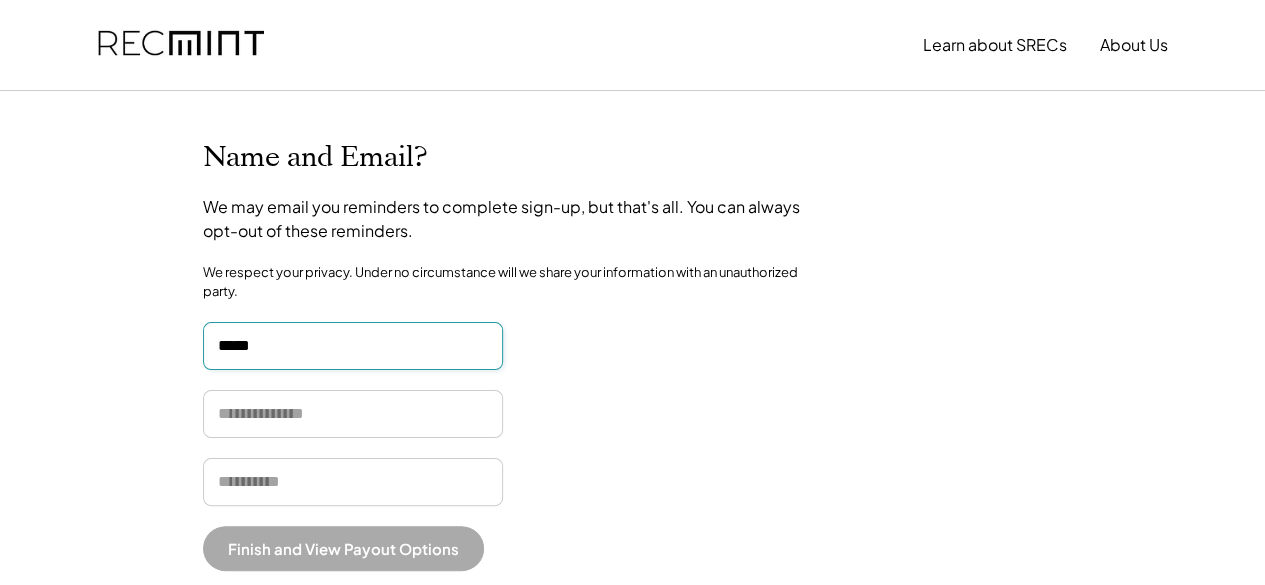 type on "*****" 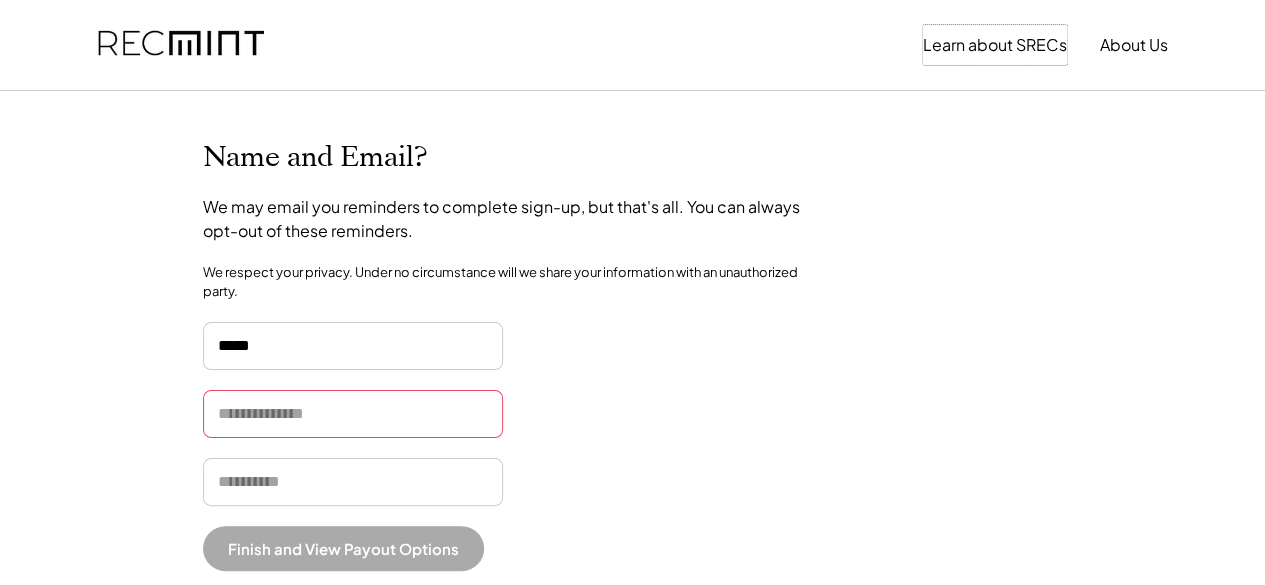 type 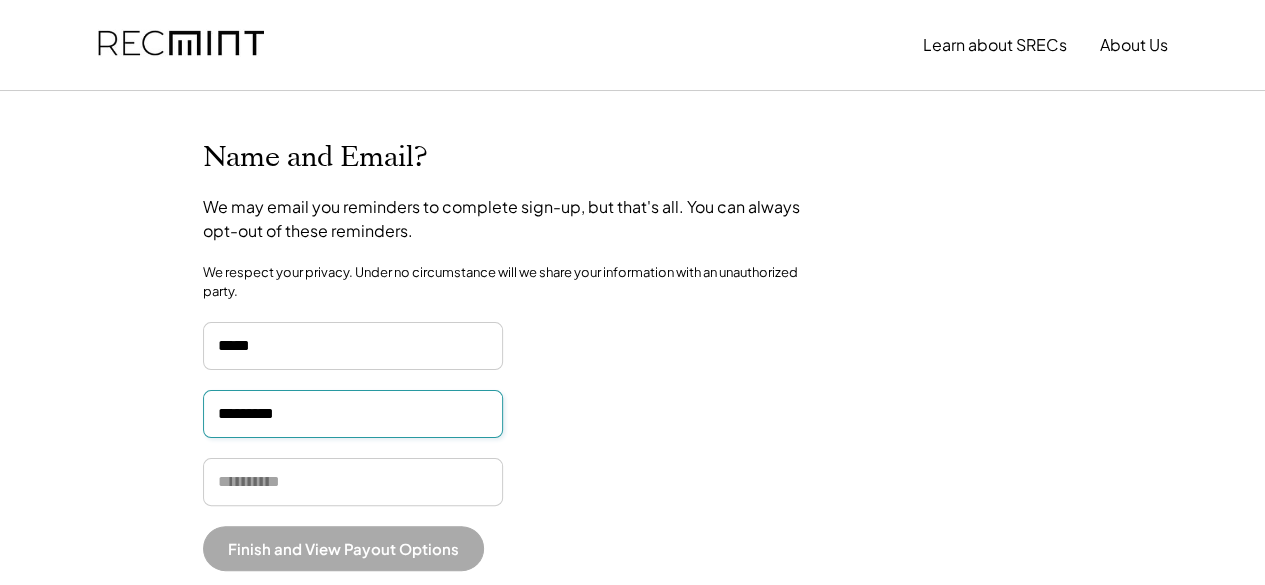 type on "*********" 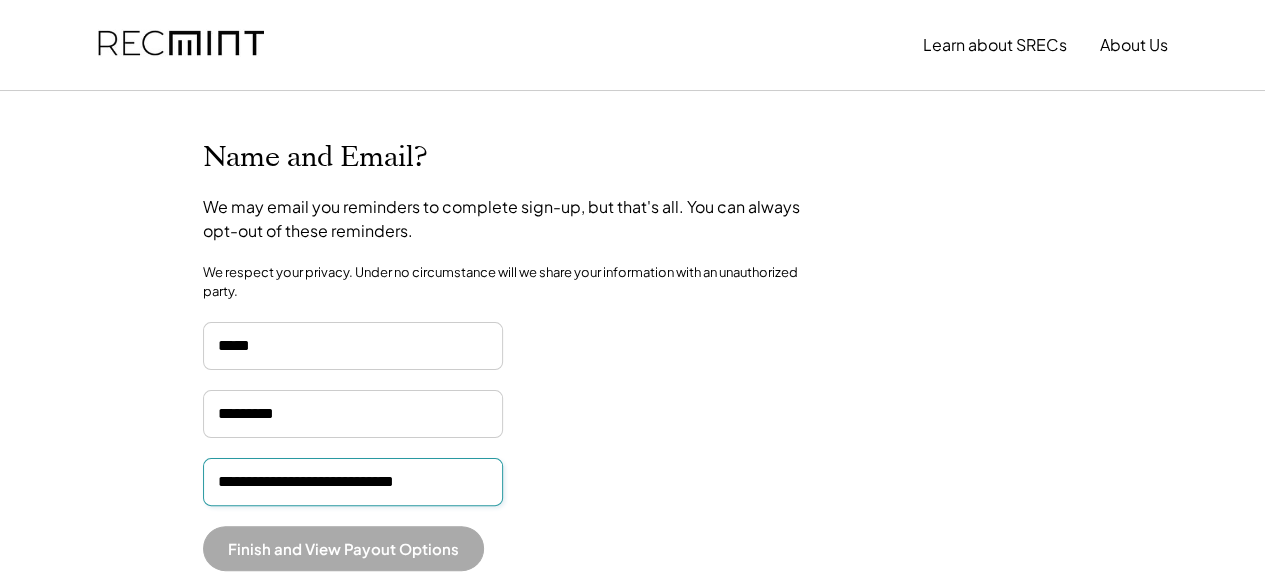 type on "**********" 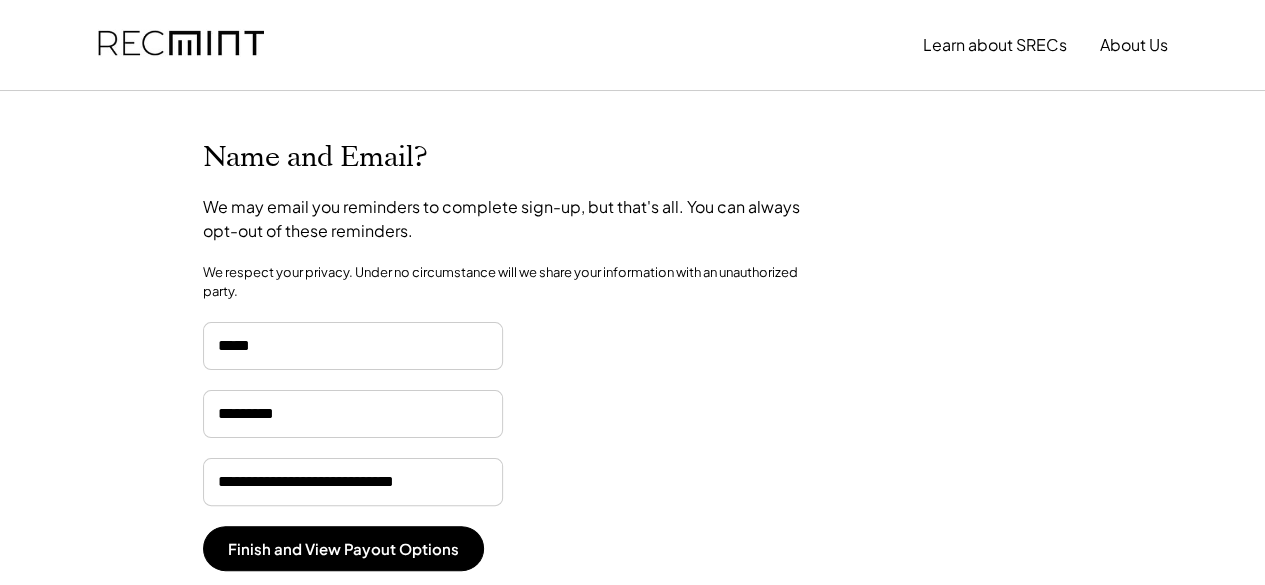 click on "Finish and View Payout Options" at bounding box center [343, 548] 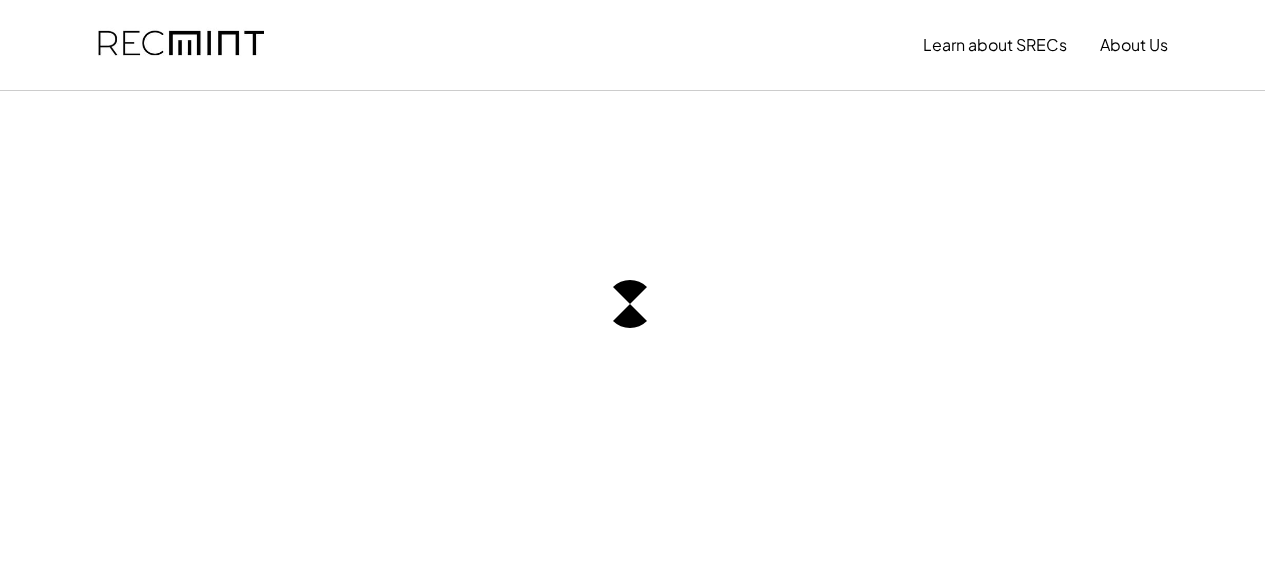 scroll, scrollTop: 0, scrollLeft: 0, axis: both 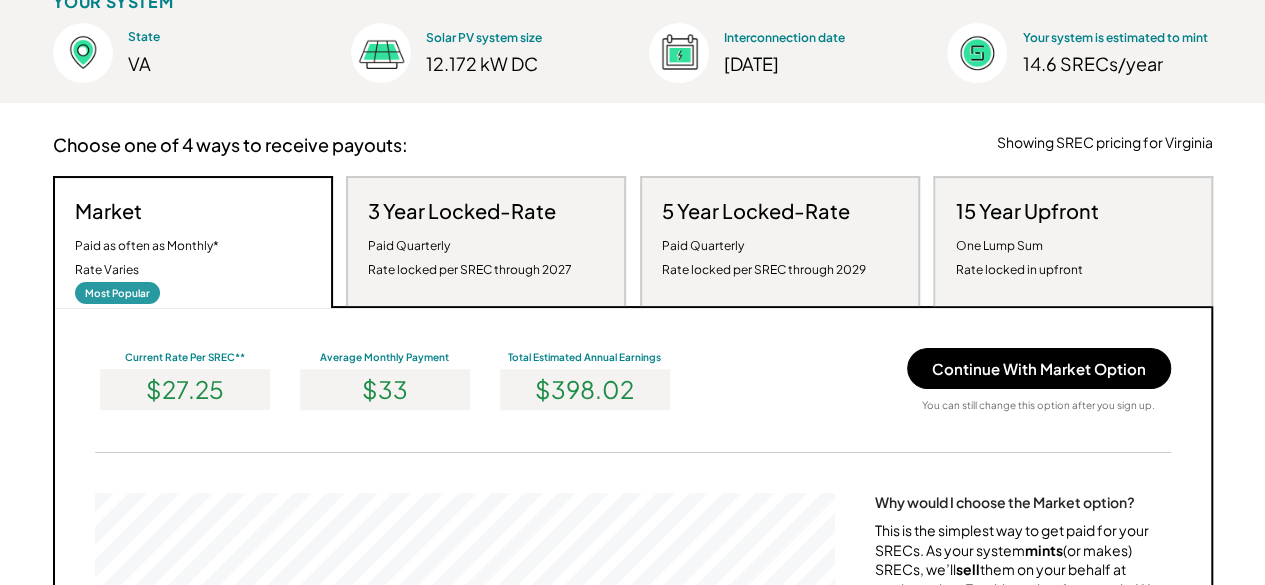 click on "$33" at bounding box center [385, 389] 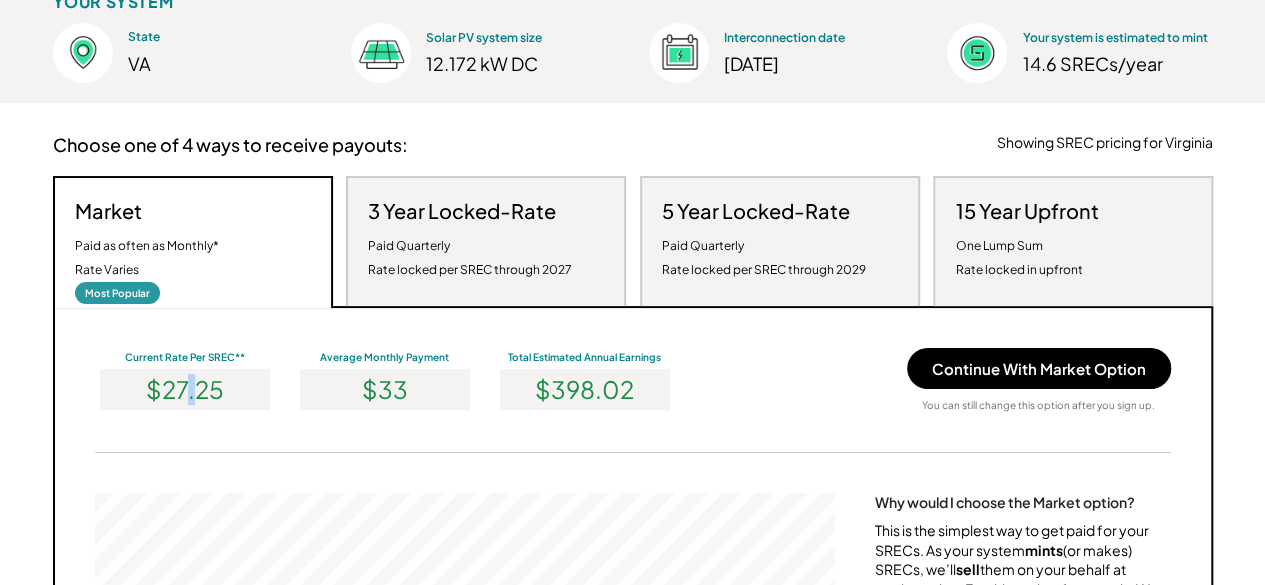 drag, startPoint x: 173, startPoint y: 400, endPoint x: 191, endPoint y: 417, distance: 24.758837 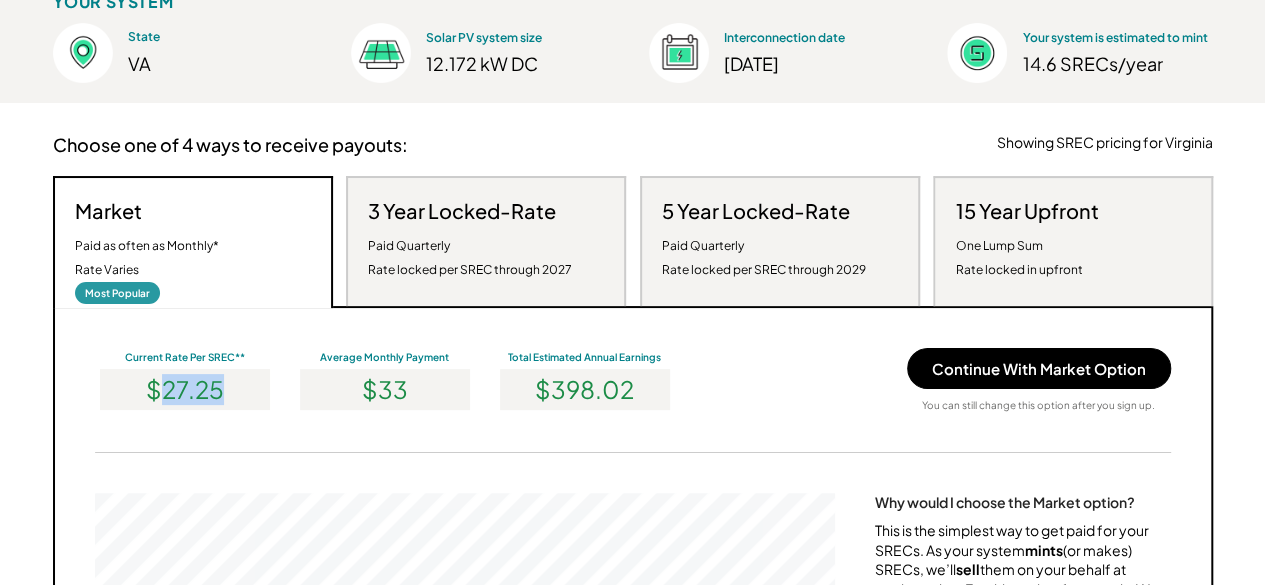 drag, startPoint x: 154, startPoint y: 399, endPoint x: 231, endPoint y: 405, distance: 77.23341 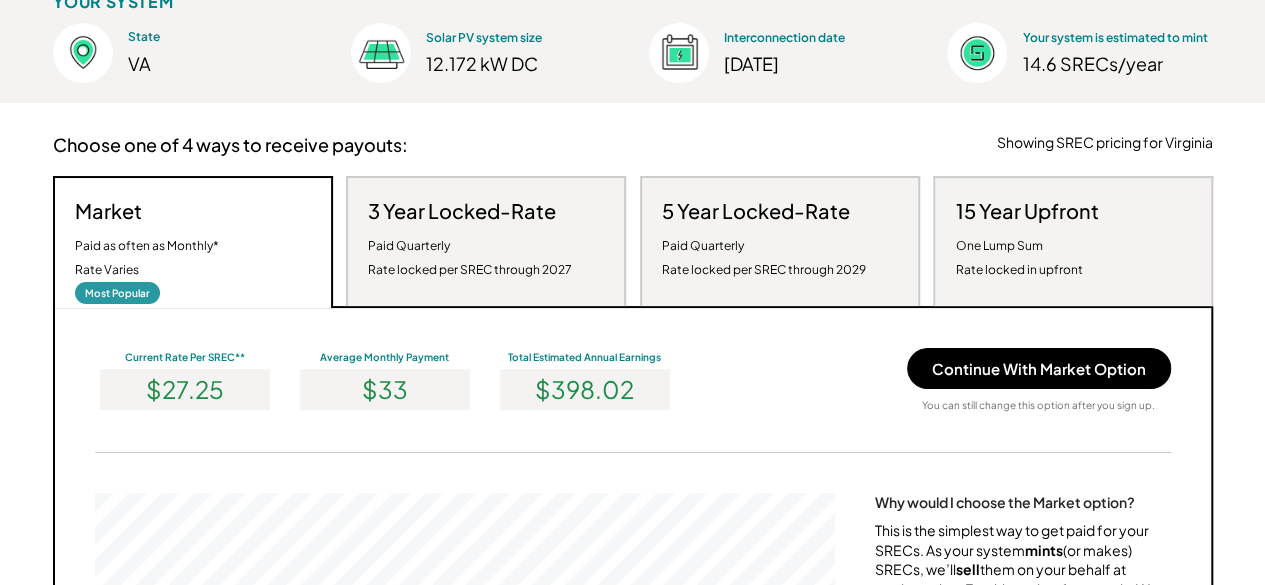 click on "Paid Quarterly
Rate locked per SREC through 2027" at bounding box center (470, 258) 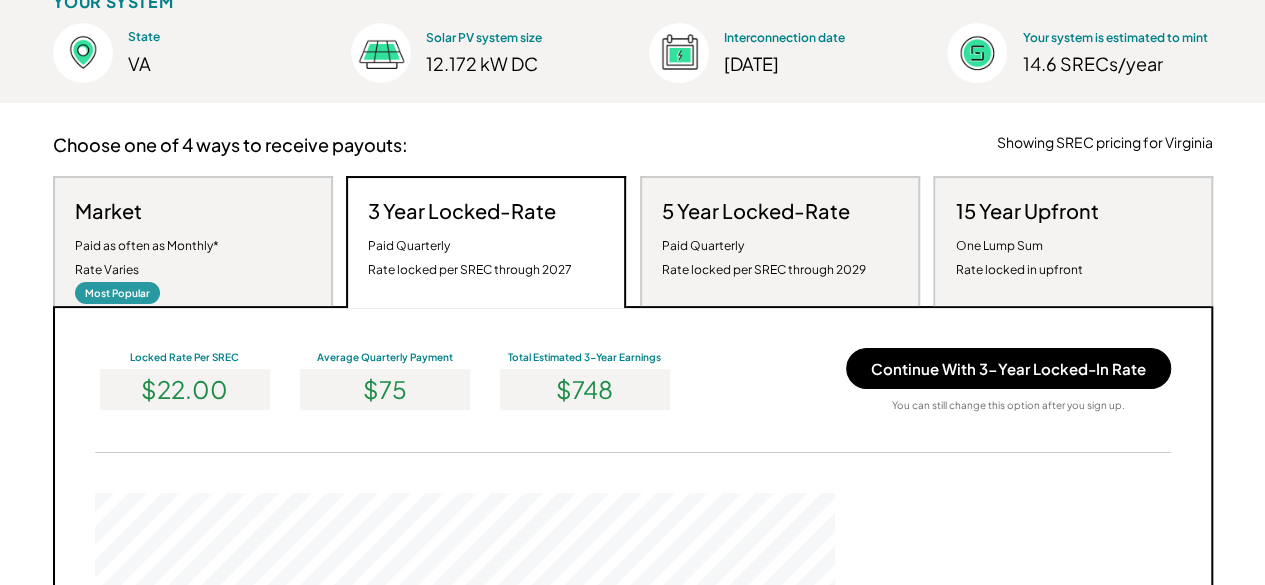 scroll, scrollTop: 999620, scrollLeft: 999260, axis: both 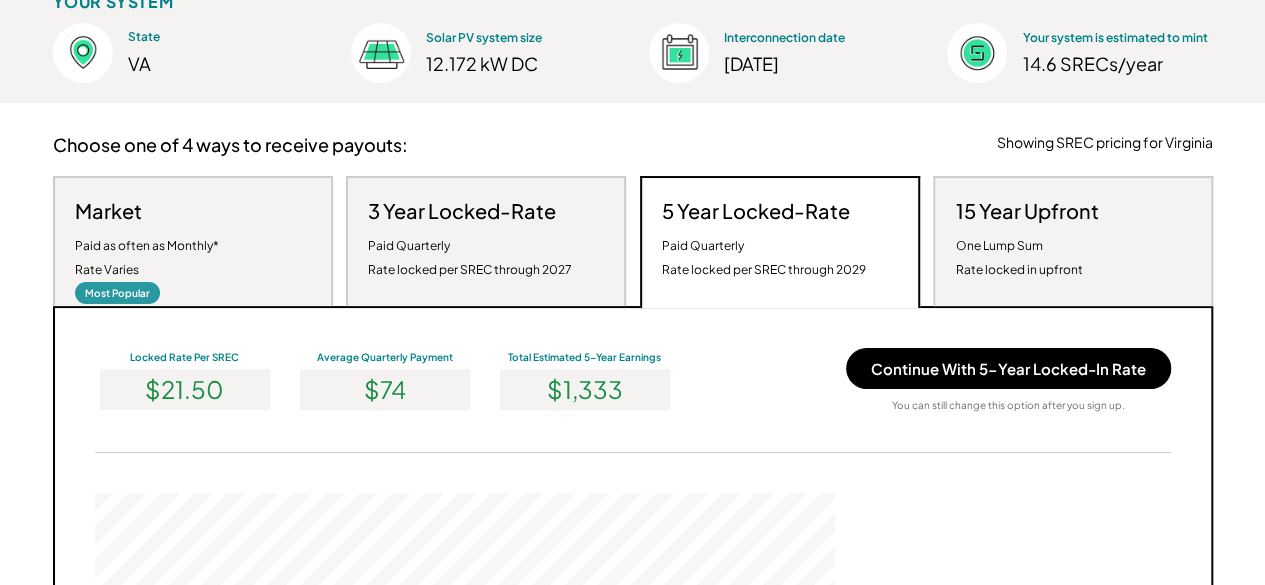 click on "15 Year Upfront One Lump Sum
Rate locked in upfront" at bounding box center [1073, 241] 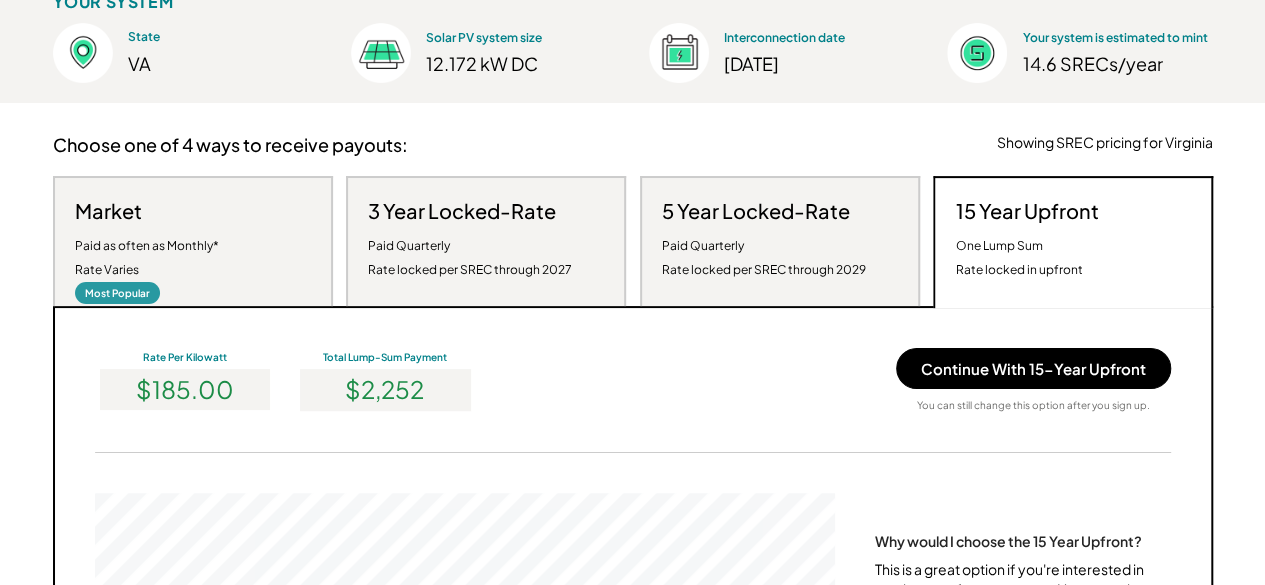 scroll, scrollTop: 999620, scrollLeft: 999260, axis: both 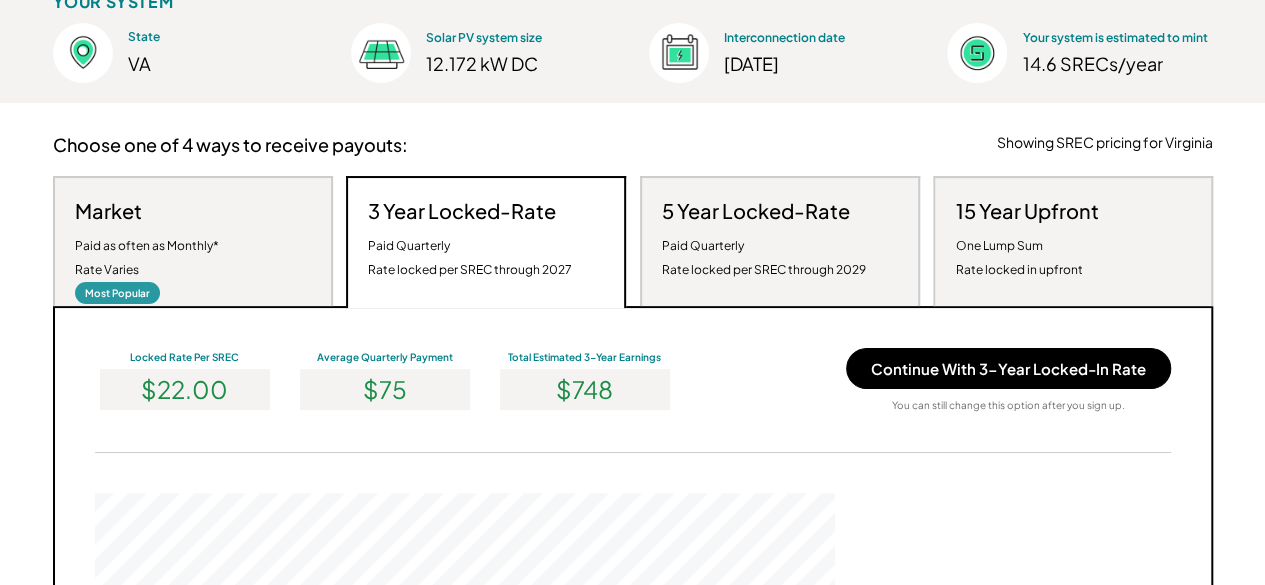click on "Paid Quarterly
Rate locked per SREC through 2029" at bounding box center [764, 258] 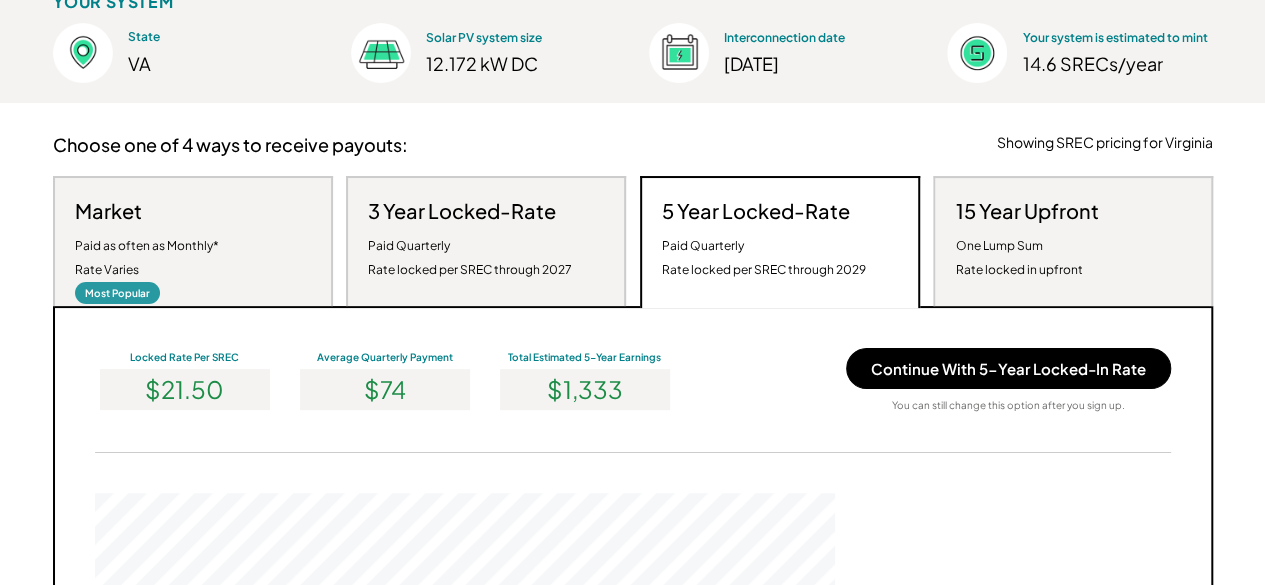 scroll, scrollTop: 999620, scrollLeft: 999260, axis: both 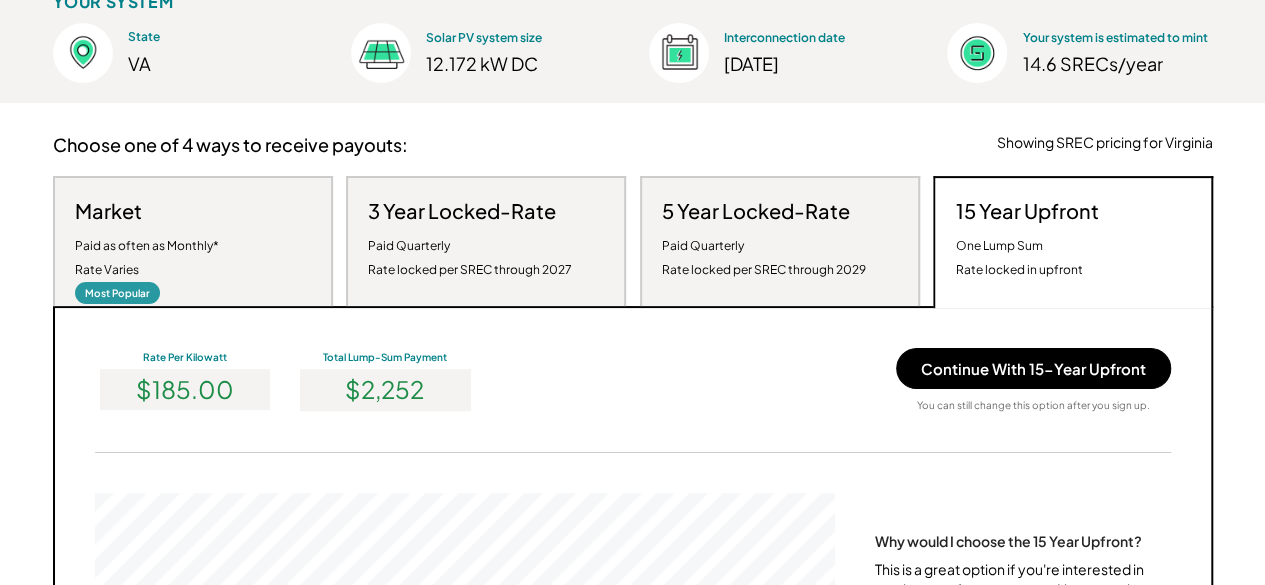 click on "3 Year Locked-Rate Paid Quarterly
Rate locked per SREC through 2027" at bounding box center (486, 241) 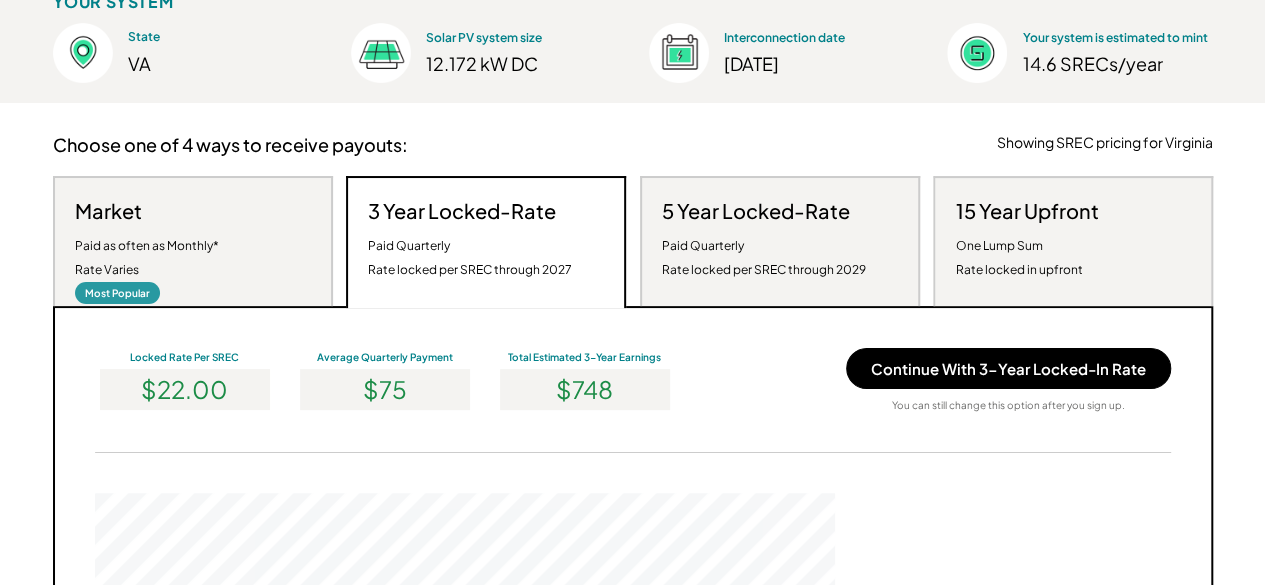 scroll, scrollTop: 999620, scrollLeft: 999260, axis: both 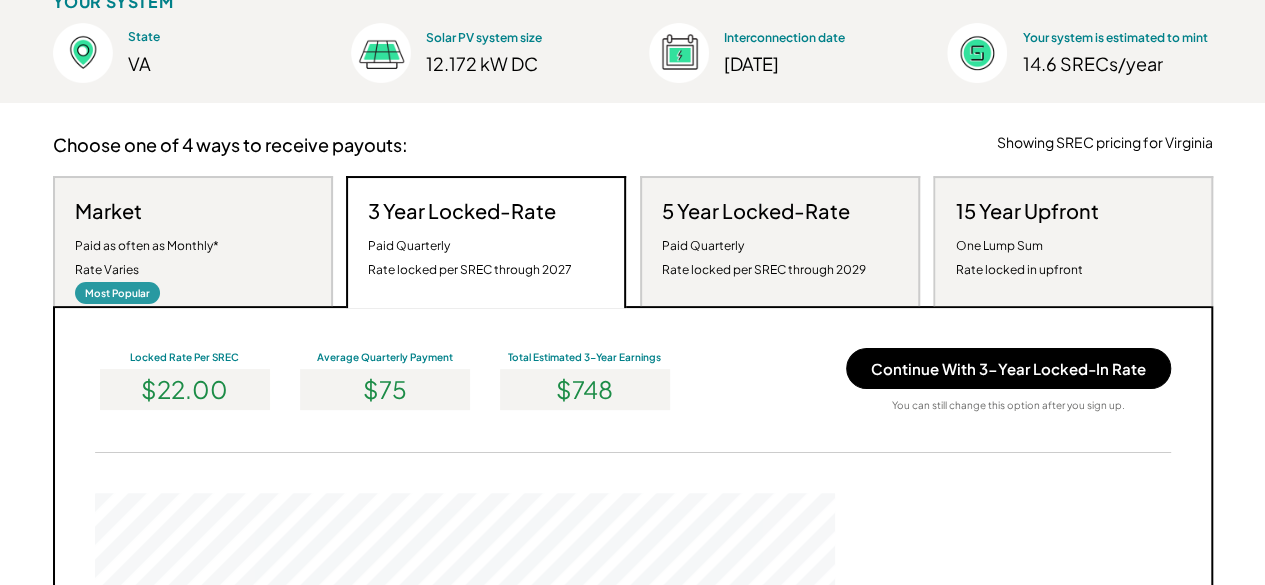click on "Paid Quarterly
Rate locked per SREC through 2029" at bounding box center (764, 258) 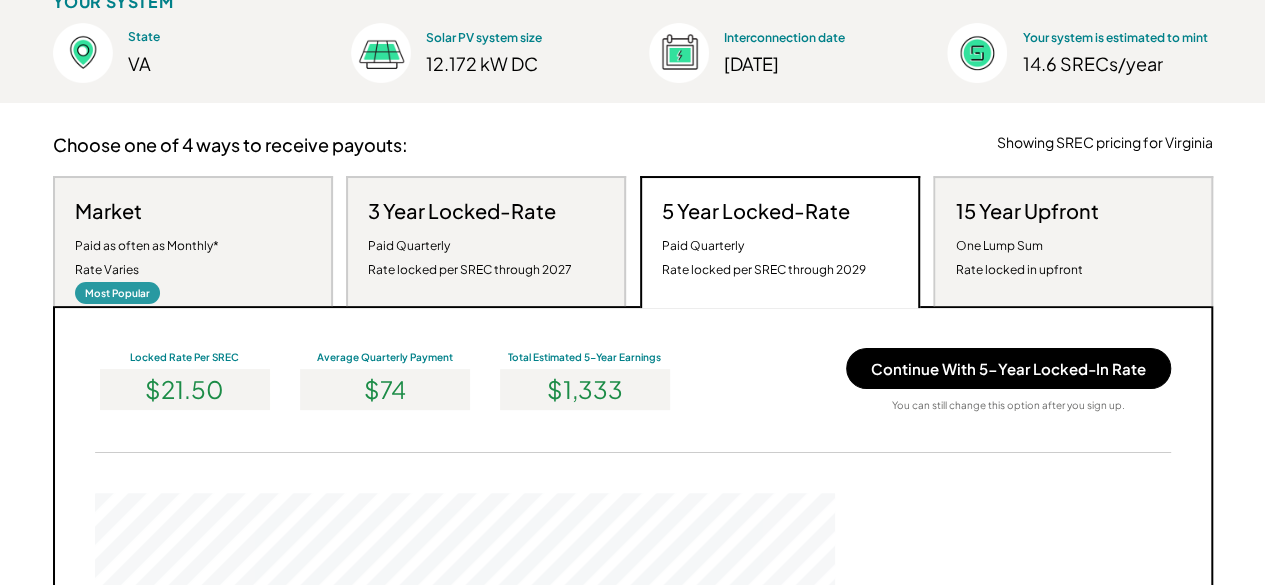 scroll, scrollTop: 999620, scrollLeft: 999260, axis: both 